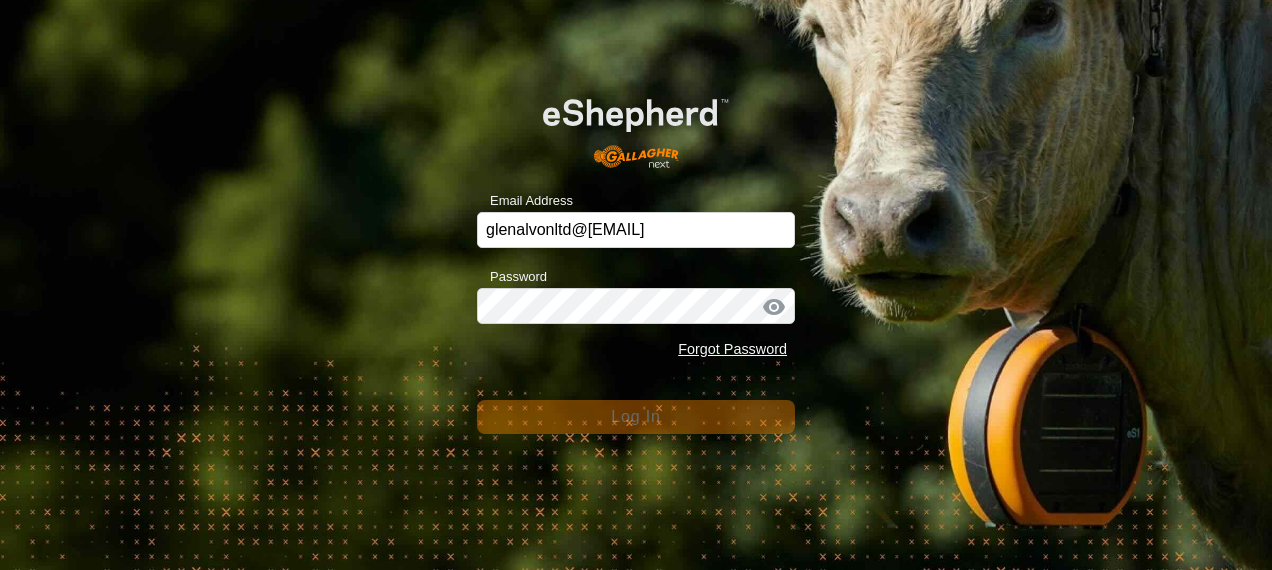 scroll, scrollTop: 0, scrollLeft: 0, axis: both 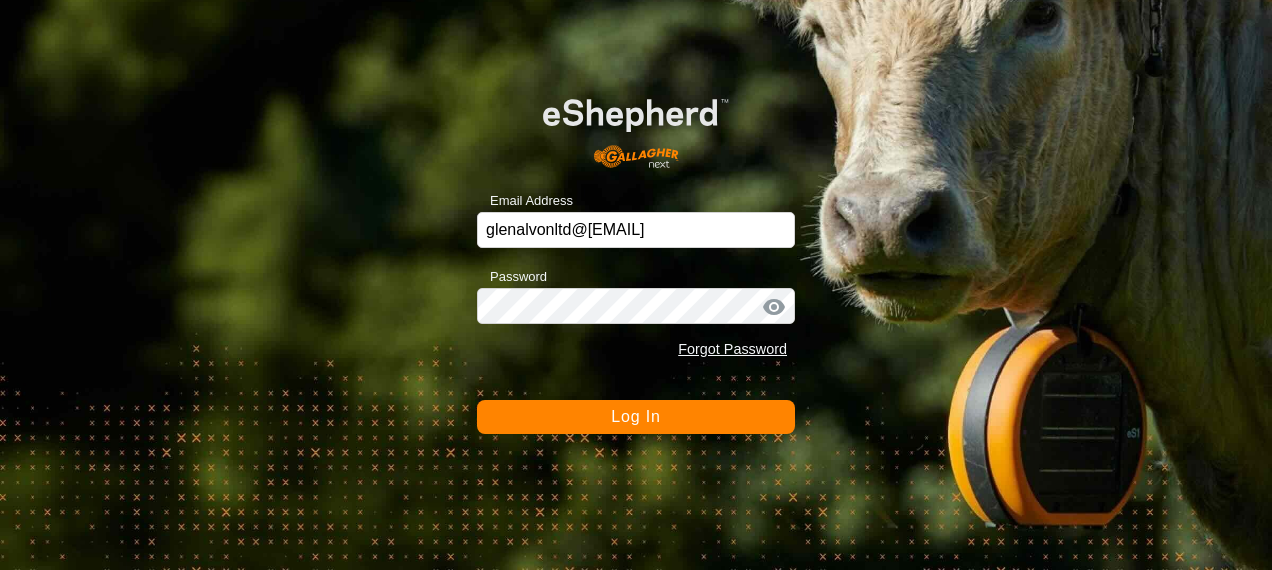 click on "Log In" 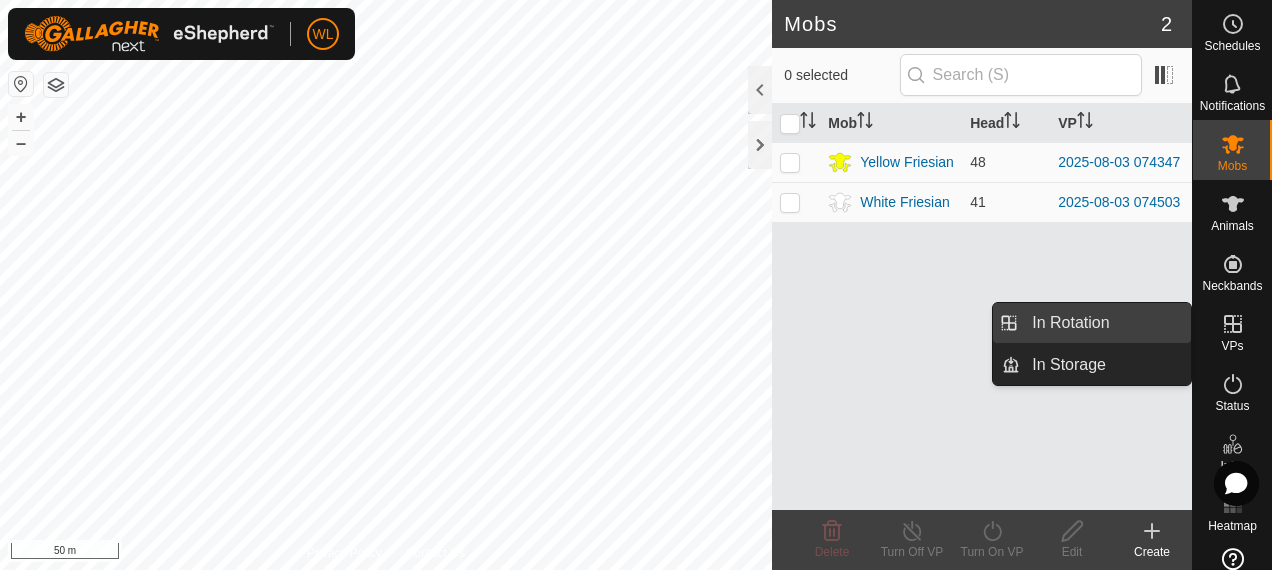 drag, startPoint x: 1117, startPoint y: 314, endPoint x: 1082, endPoint y: 303, distance: 36.687874 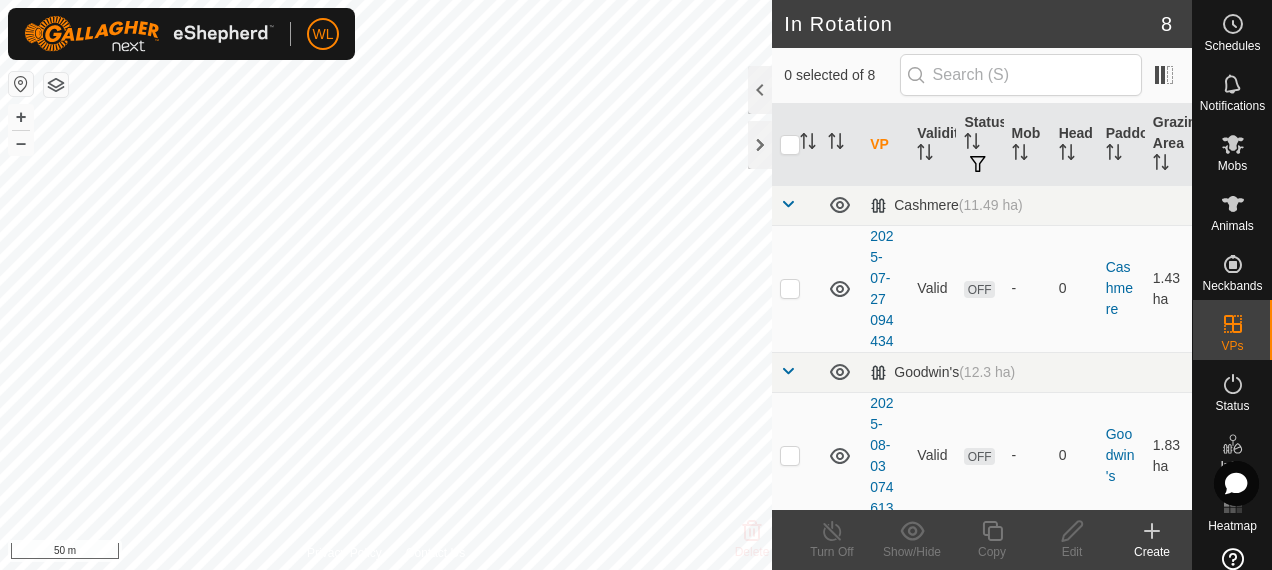 click on "Create" 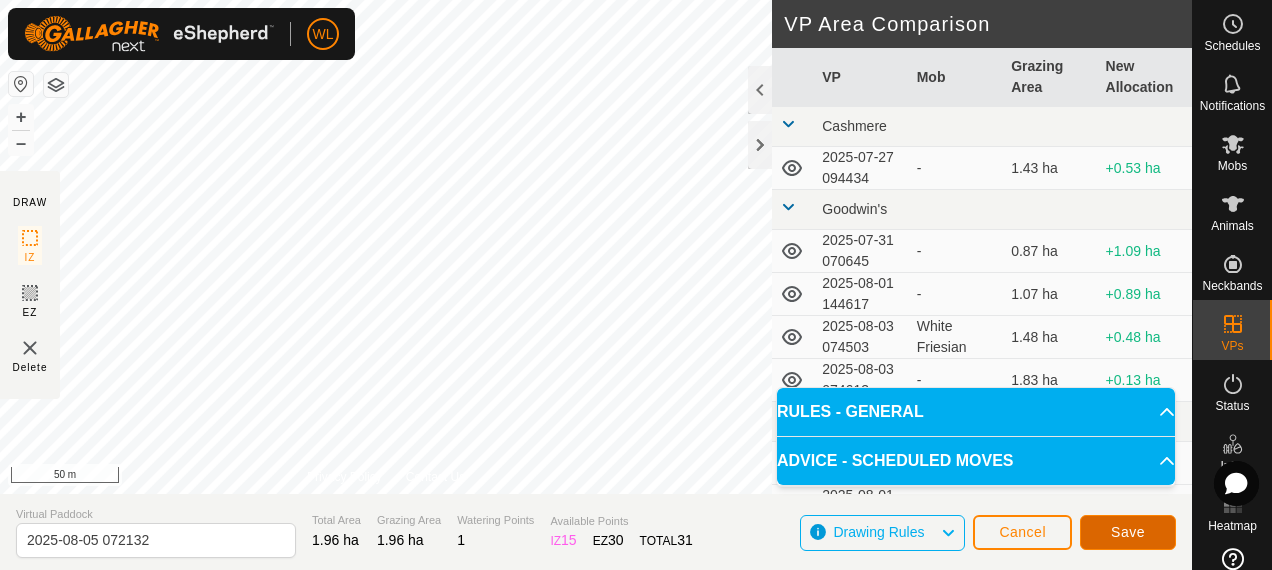 click on "Save" 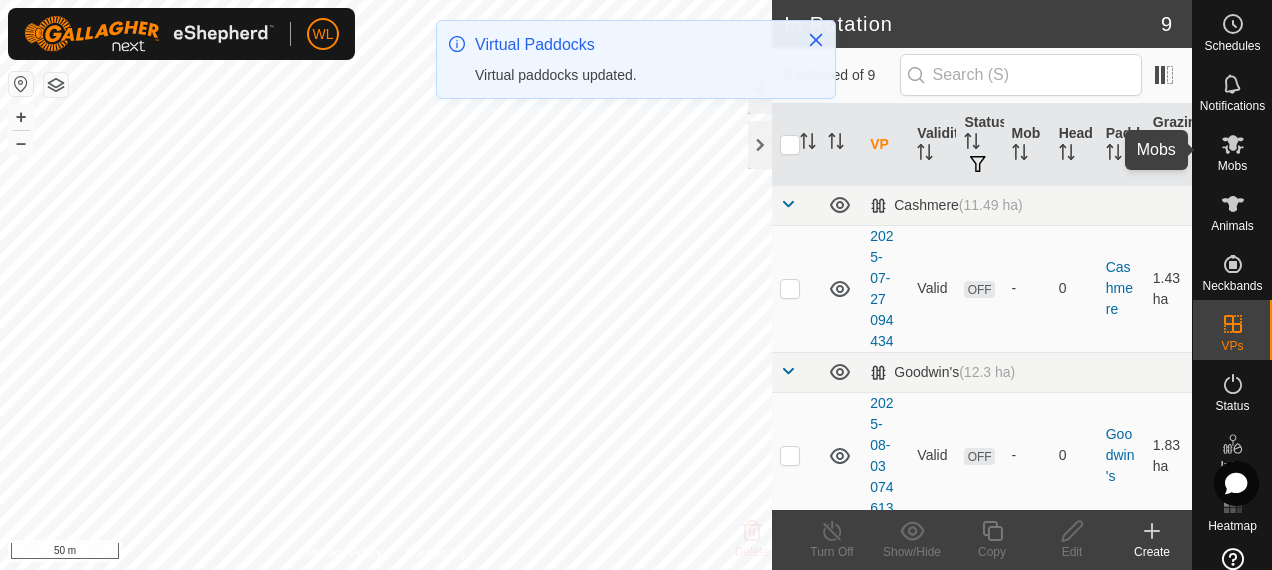 click on "Mobs" at bounding box center [1232, 166] 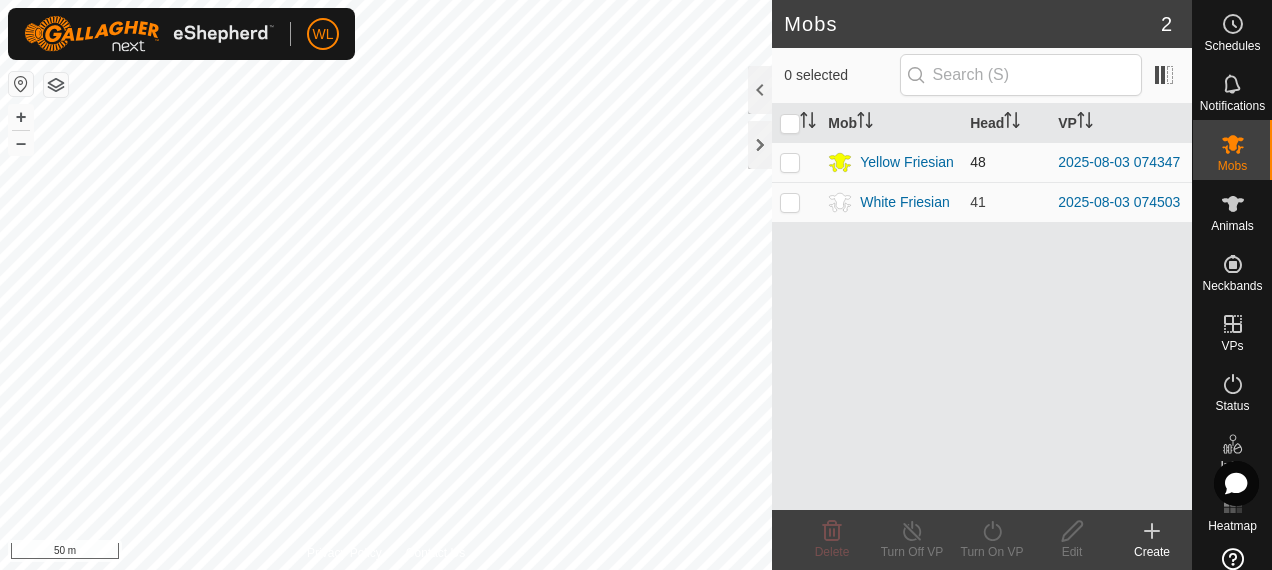 click at bounding box center (790, 162) 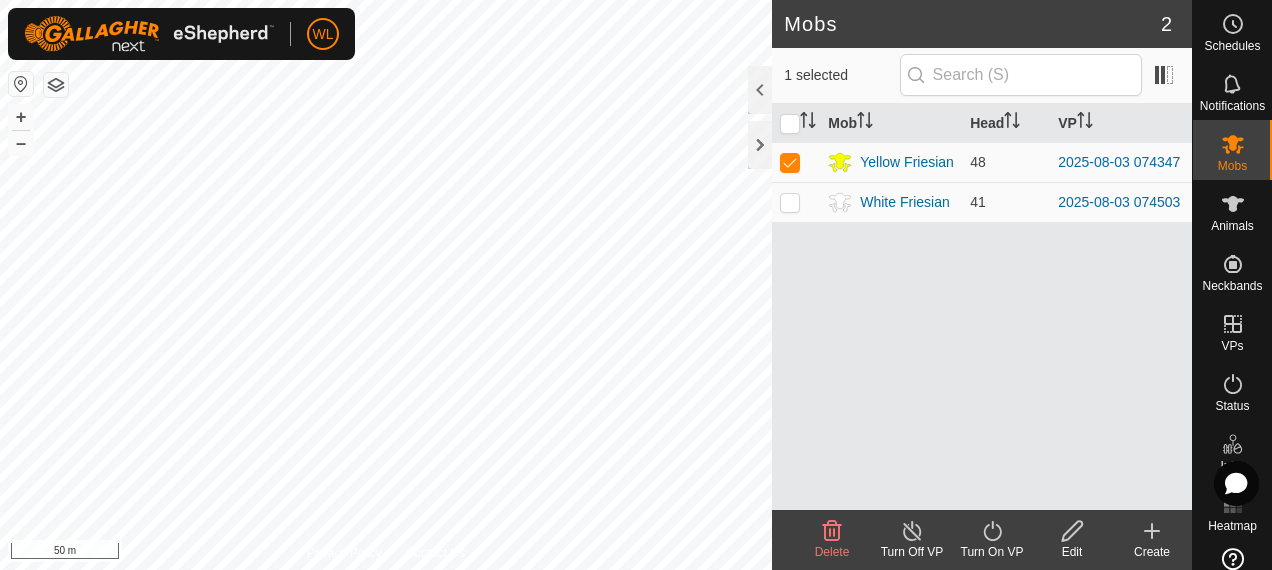 click 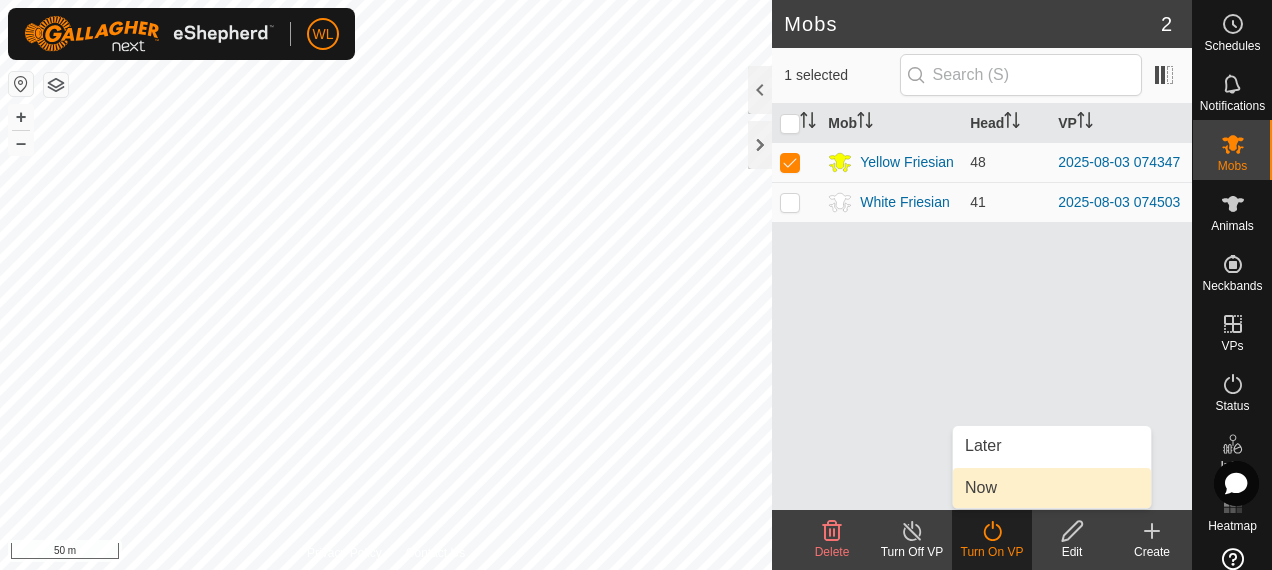 click on "Now" at bounding box center (1052, 488) 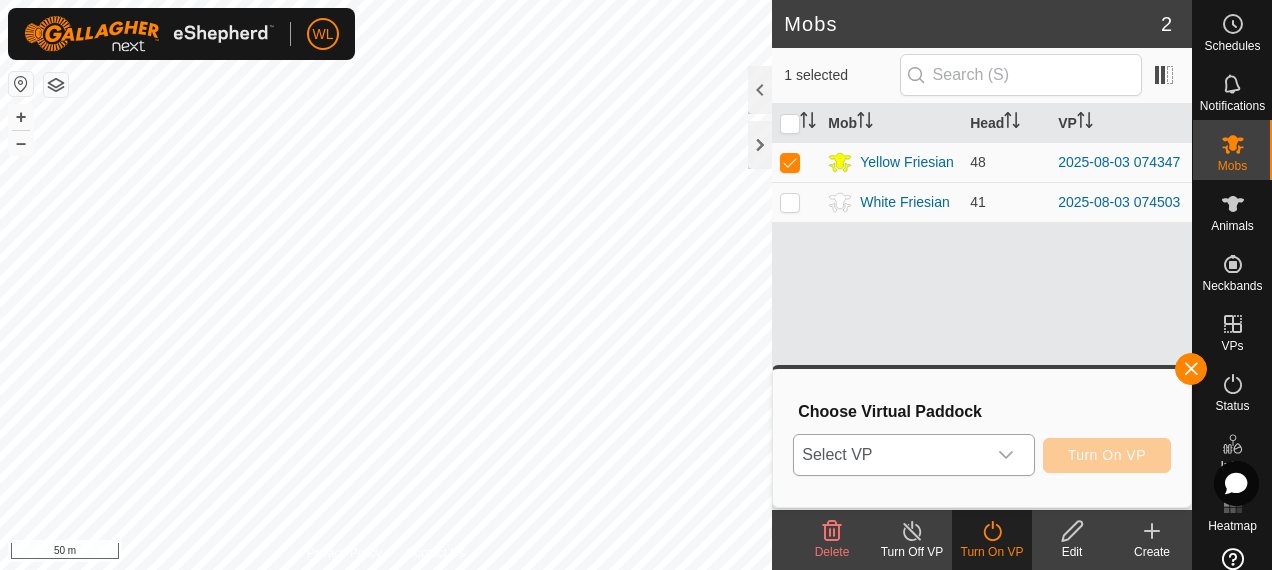 click at bounding box center [1006, 455] 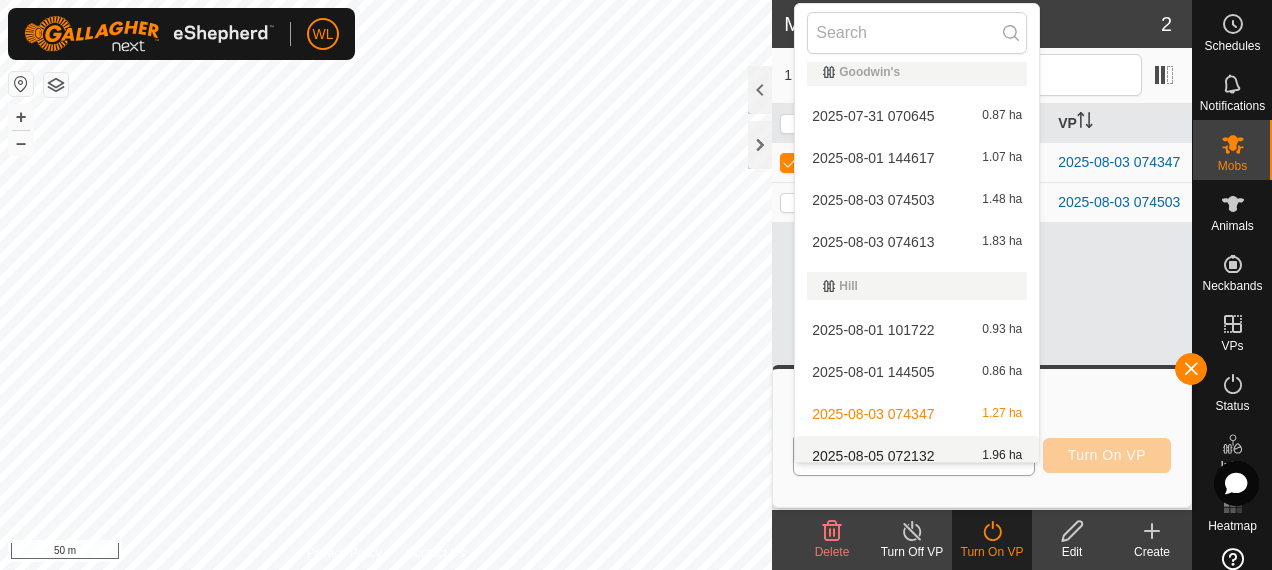 scroll, scrollTop: 114, scrollLeft: 0, axis: vertical 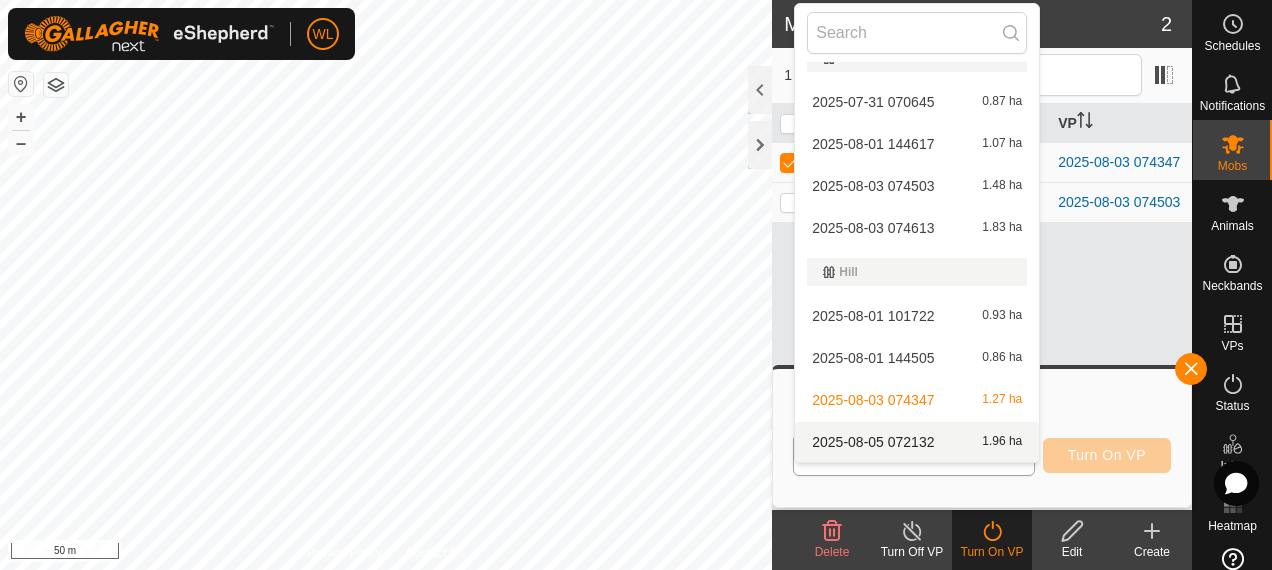 click on "2025-08-05 072132  1.96 ha" at bounding box center [917, 442] 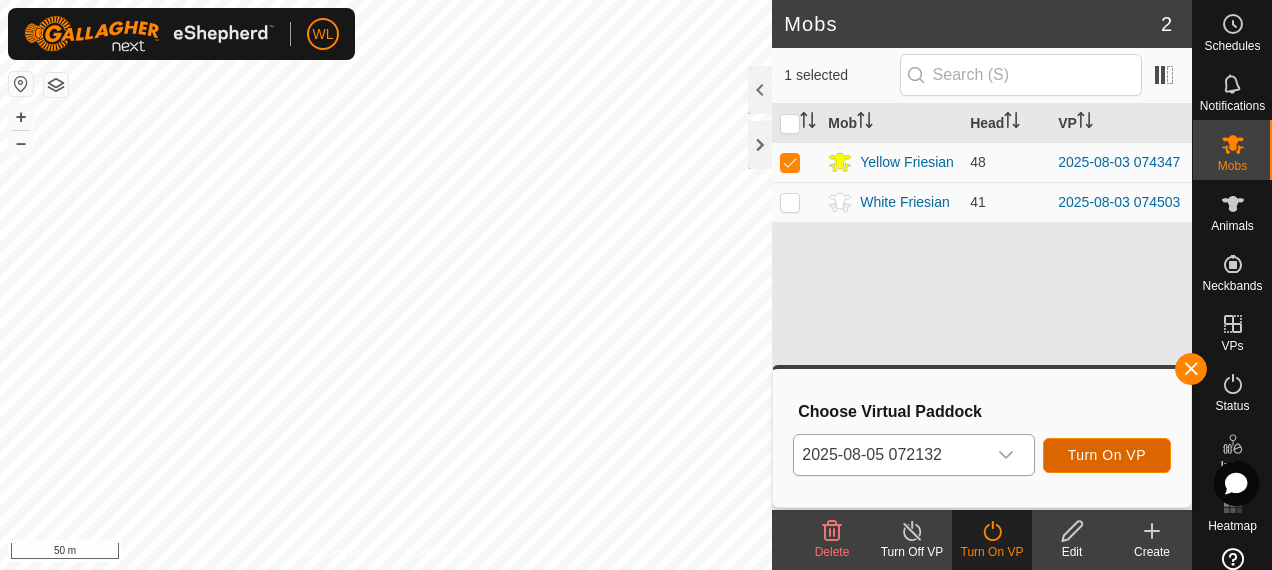 click on "Turn On VP" at bounding box center (1107, 455) 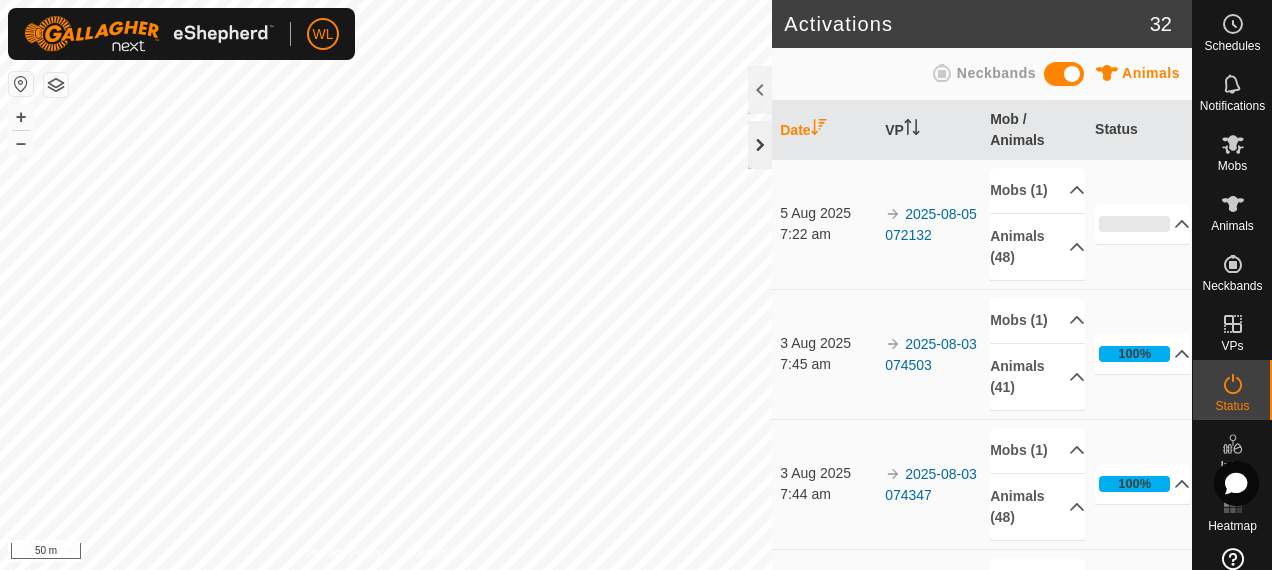 click 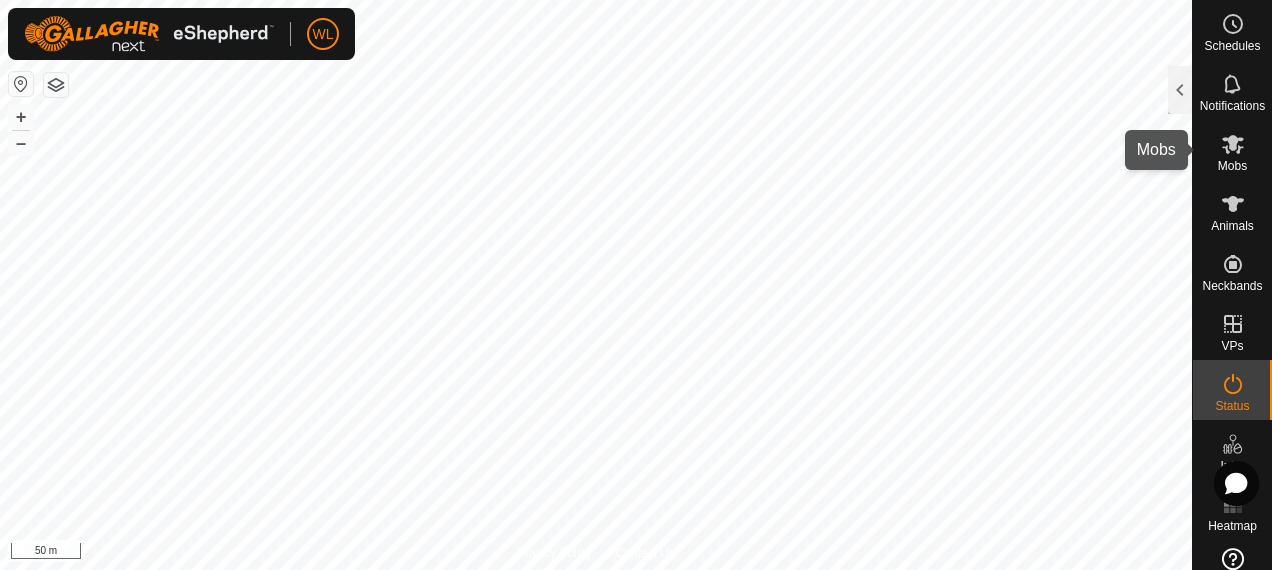 click on "Mobs" at bounding box center [1232, 166] 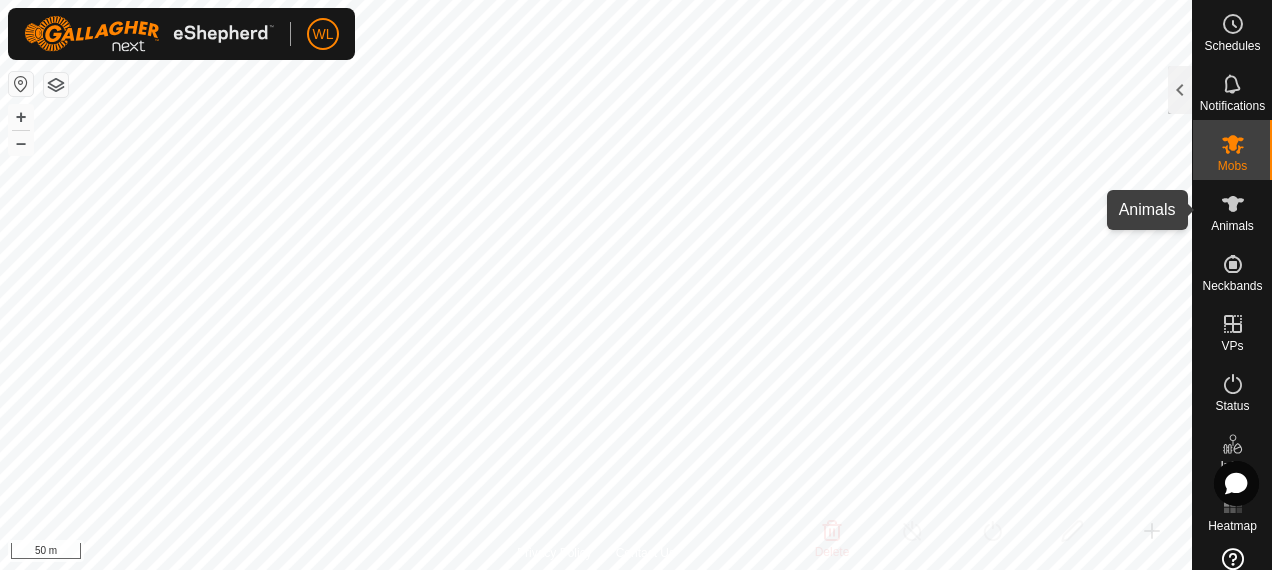 click 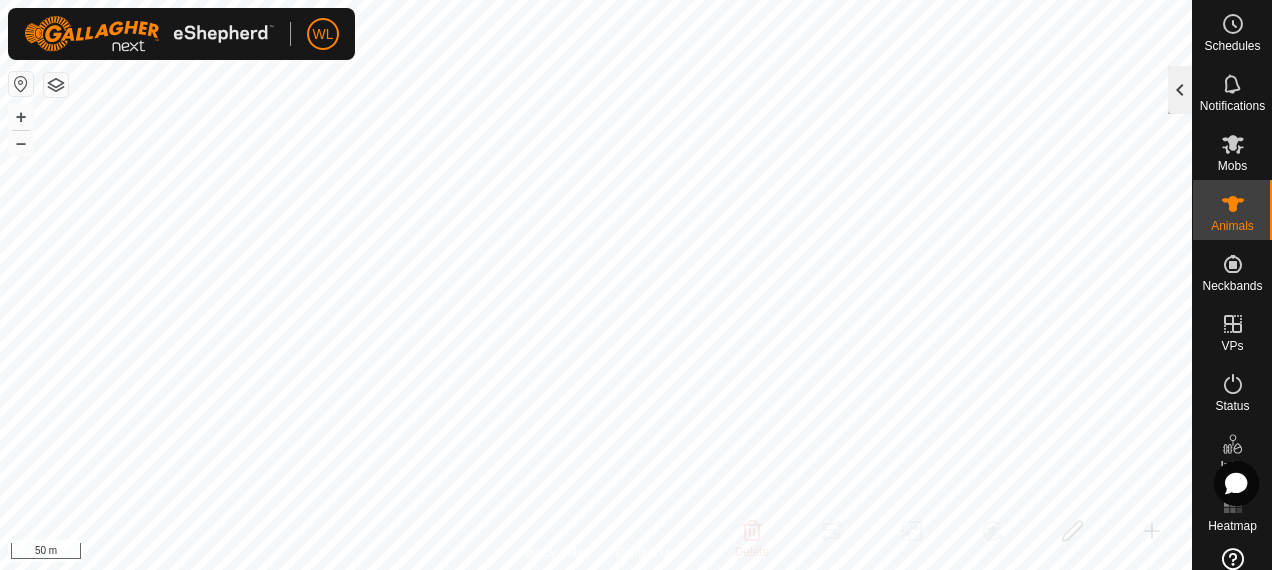 click 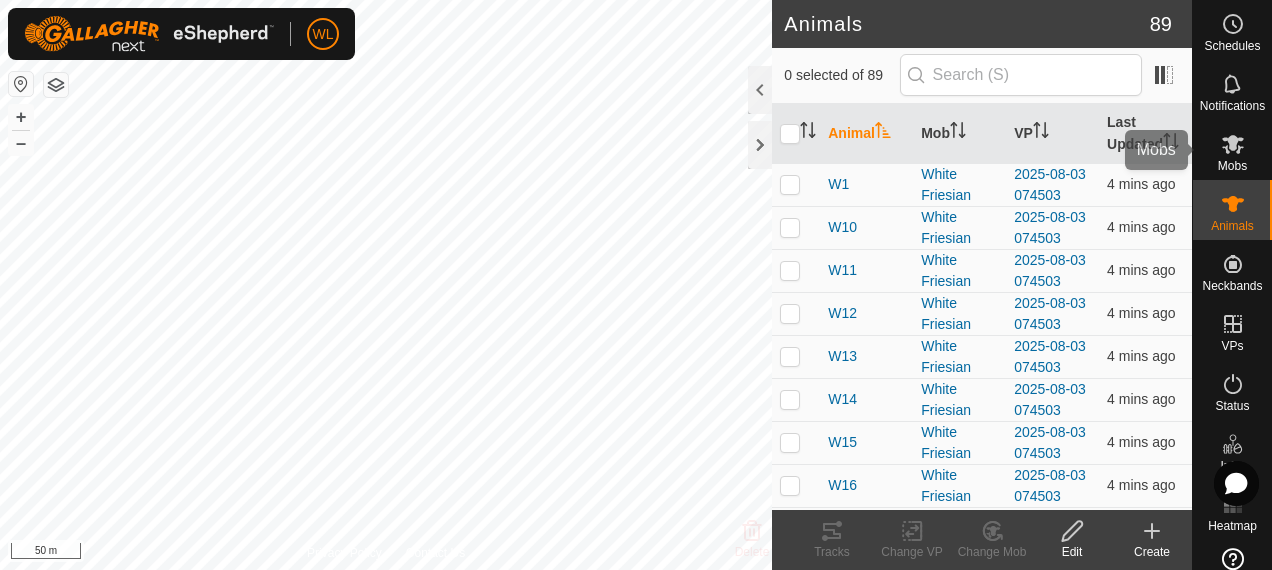 drag, startPoint x: 1224, startPoint y: 133, endPoint x: 1194, endPoint y: 131, distance: 30.066593 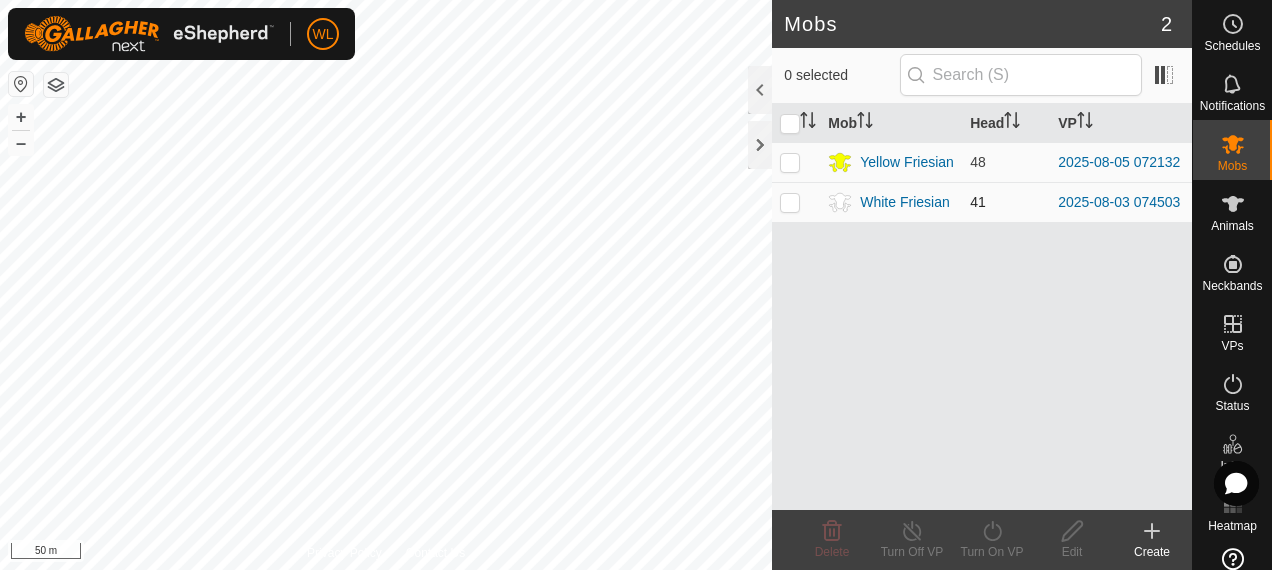 click at bounding box center (790, 202) 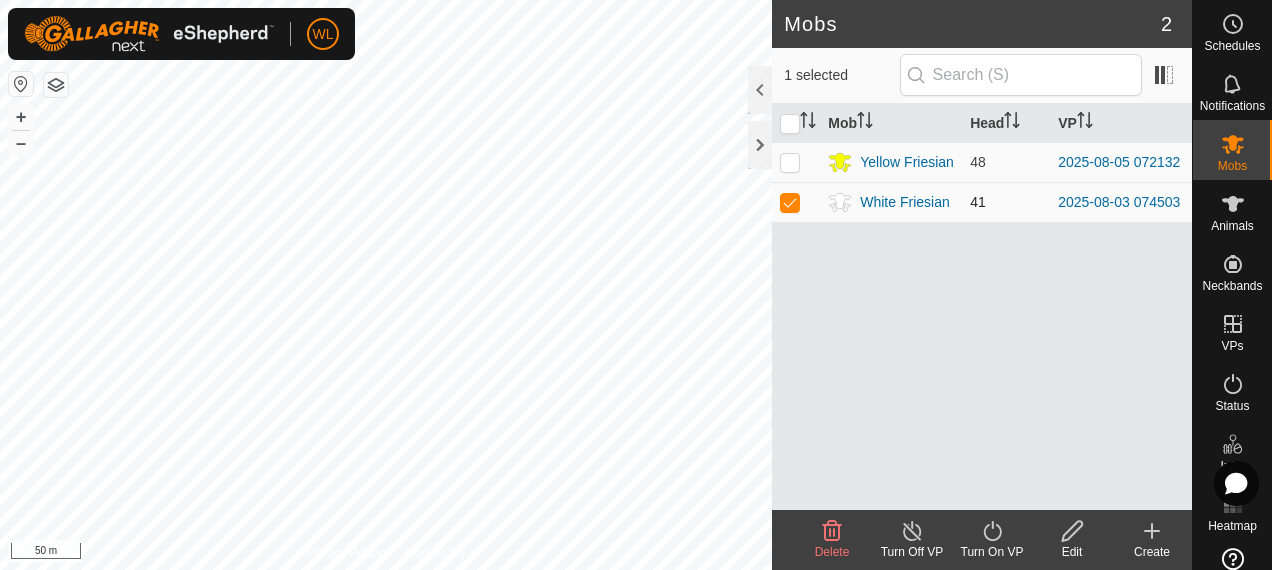drag, startPoint x: 794, startPoint y: 202, endPoint x: 801, endPoint y: 188, distance: 15.652476 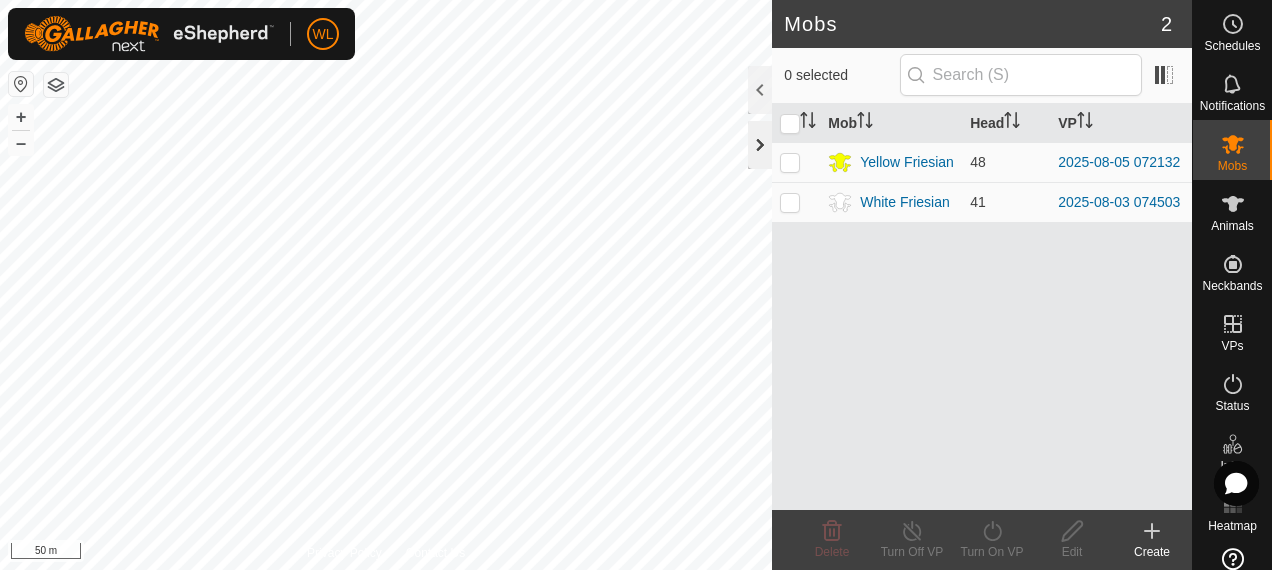 click 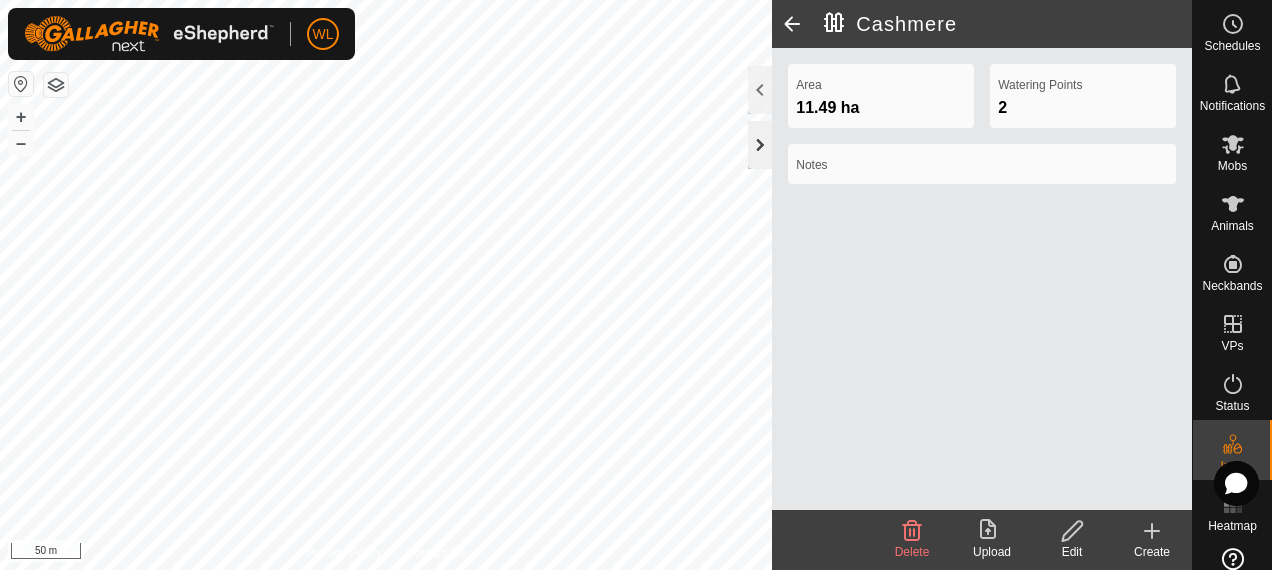 click 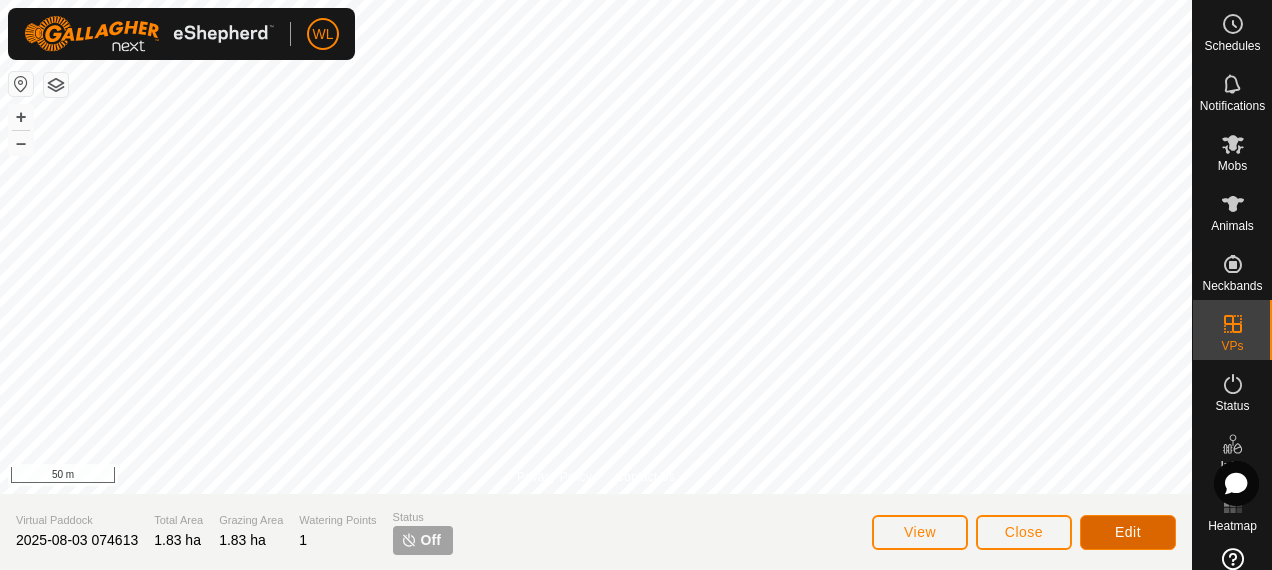 click on "Edit" 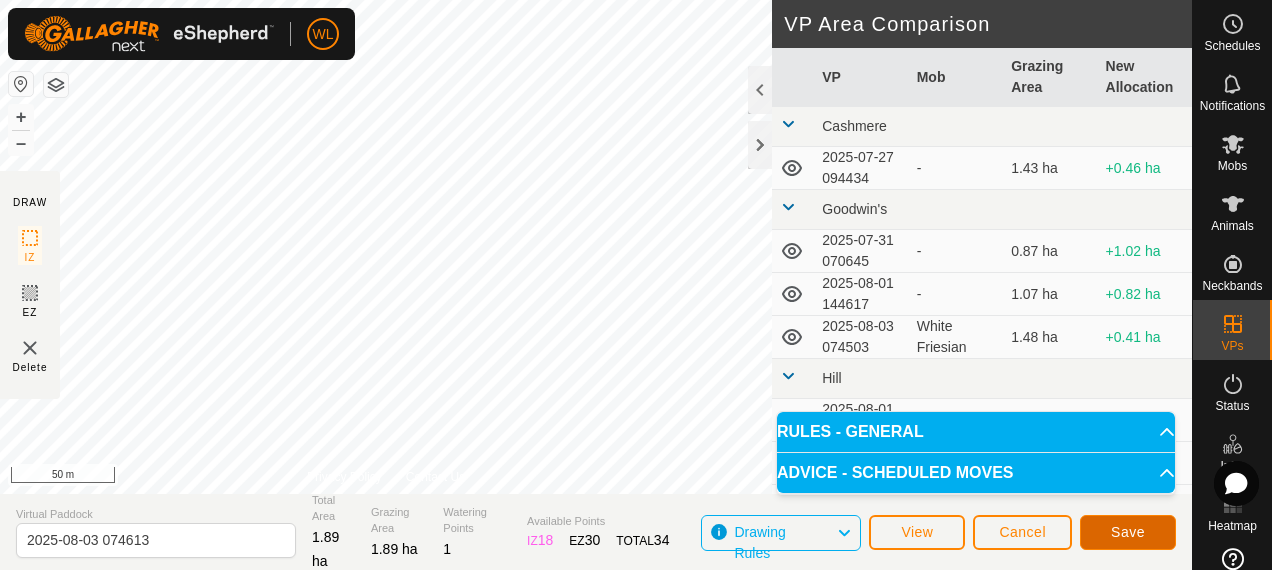 click on "Save" 